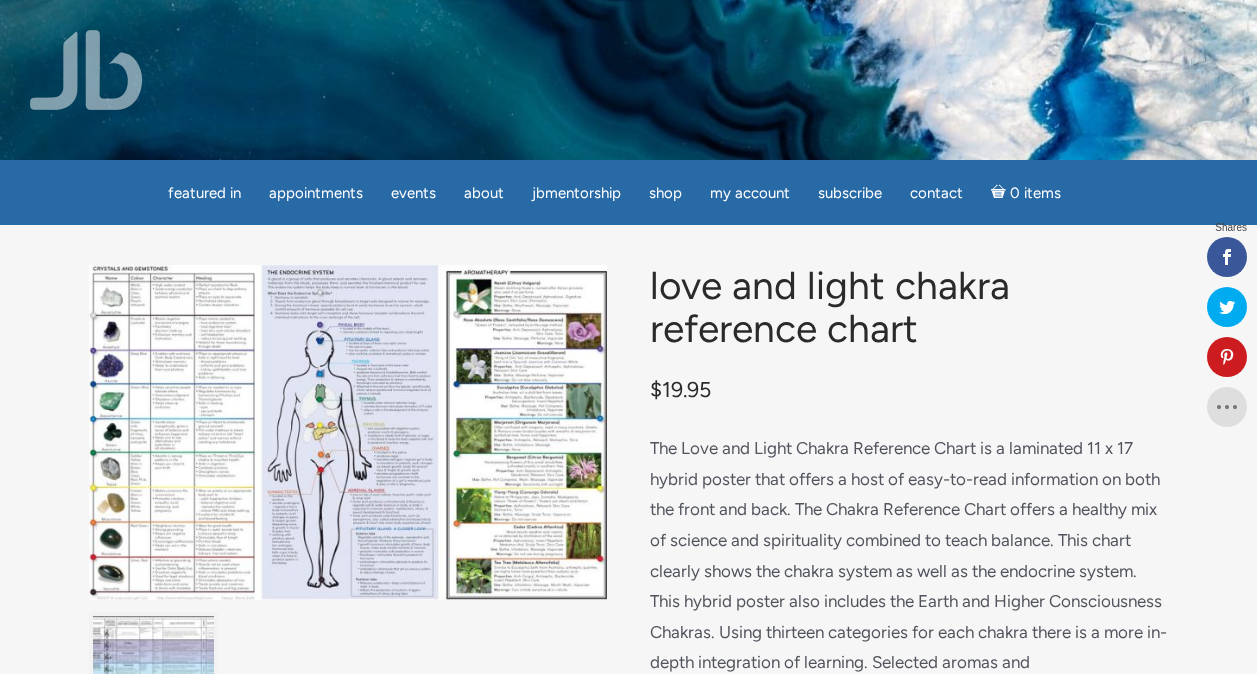 scroll, scrollTop: 0, scrollLeft: 0, axis: both 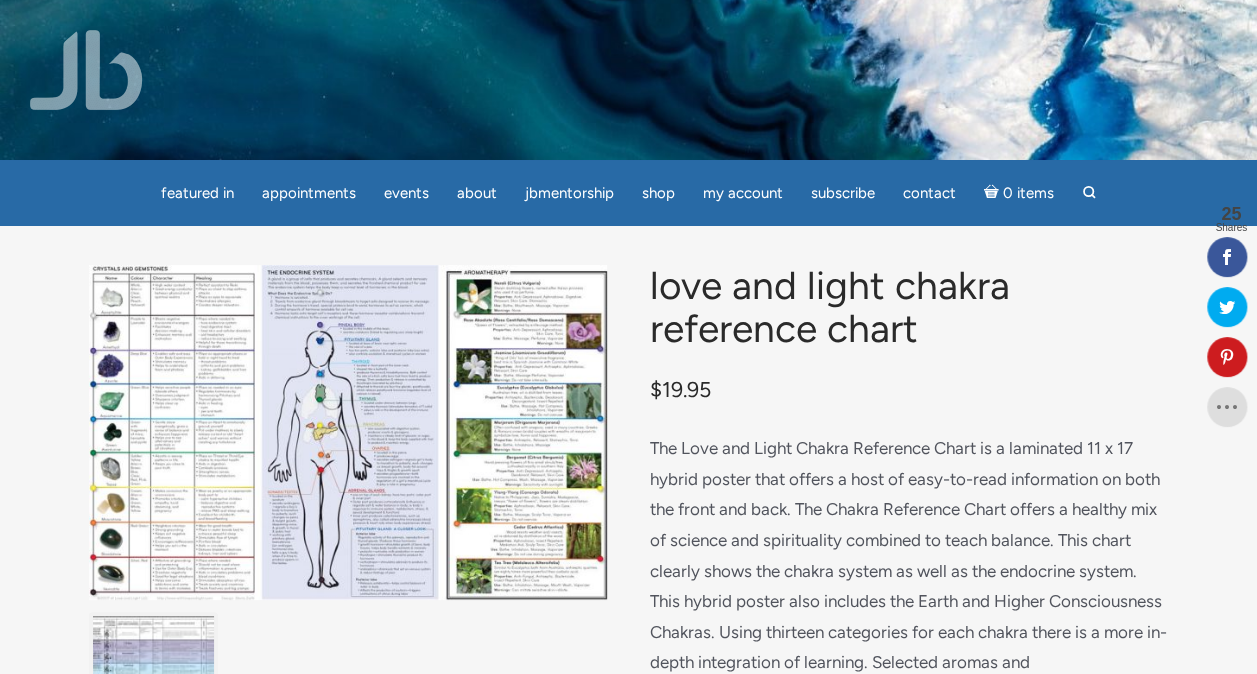 click at bounding box center [86, 70] 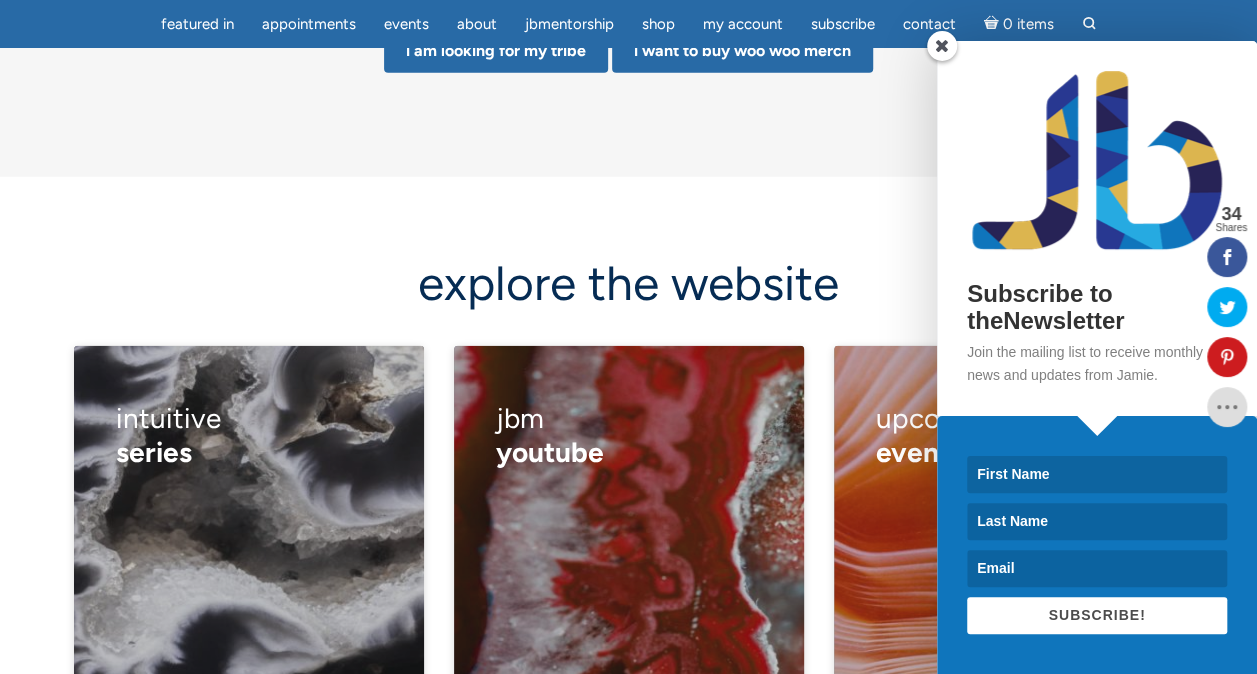 scroll, scrollTop: 2578, scrollLeft: 0, axis: vertical 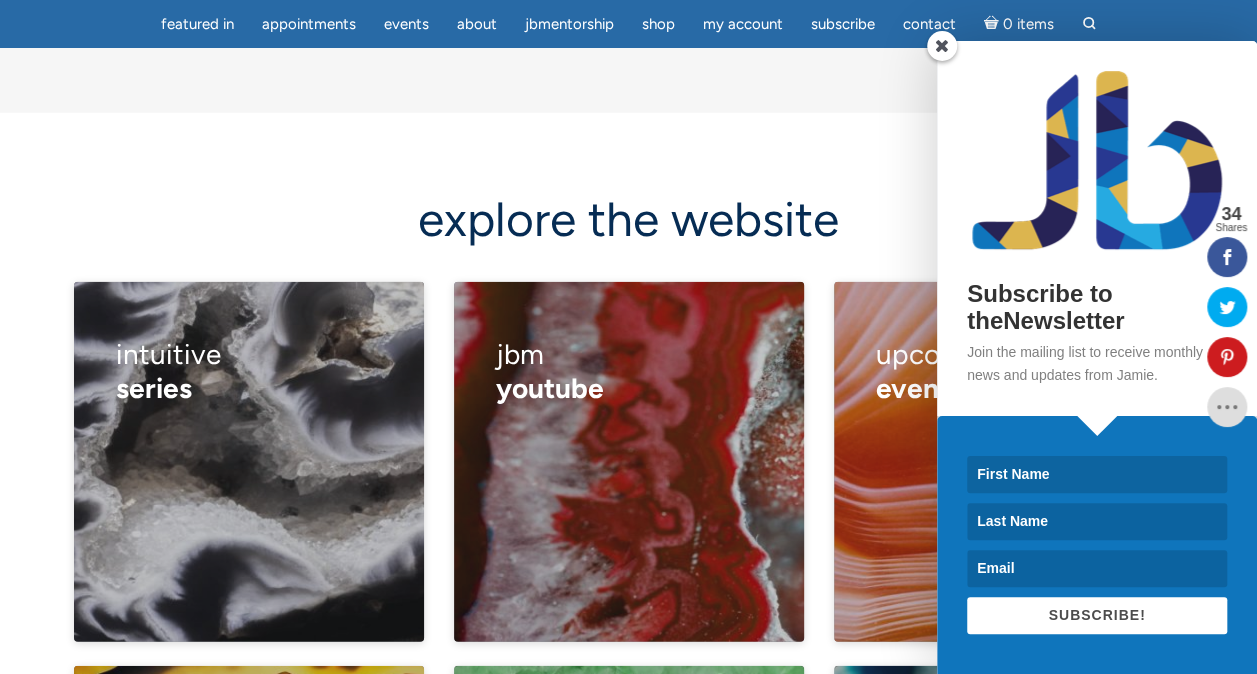 click at bounding box center (942, 46) 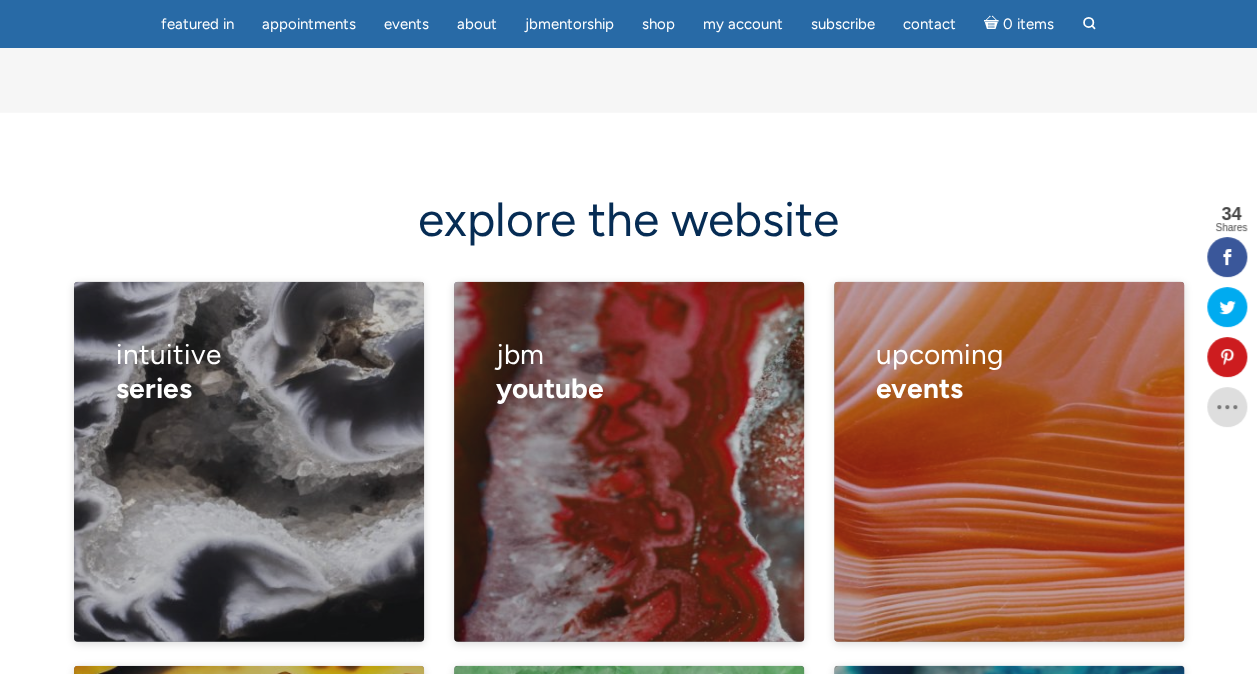 drag, startPoint x: 148, startPoint y: 350, endPoint x: 99, endPoint y: 240, distance: 120.4201 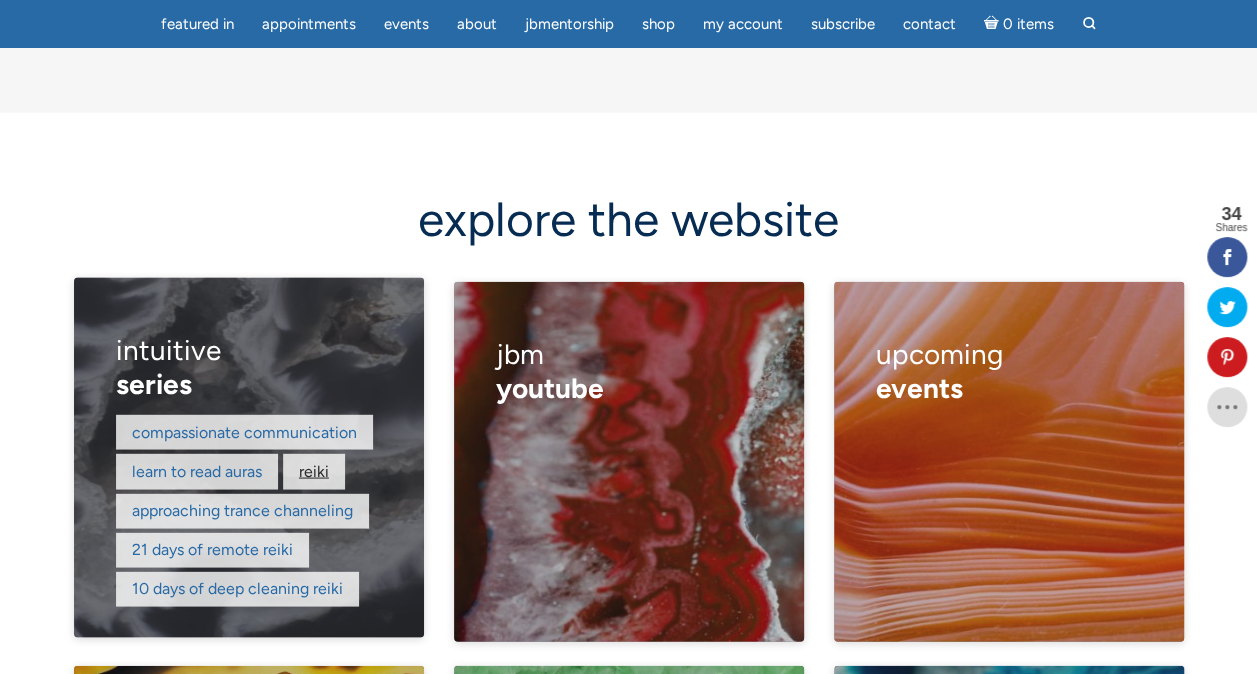 click on "reiki" at bounding box center [314, 471] 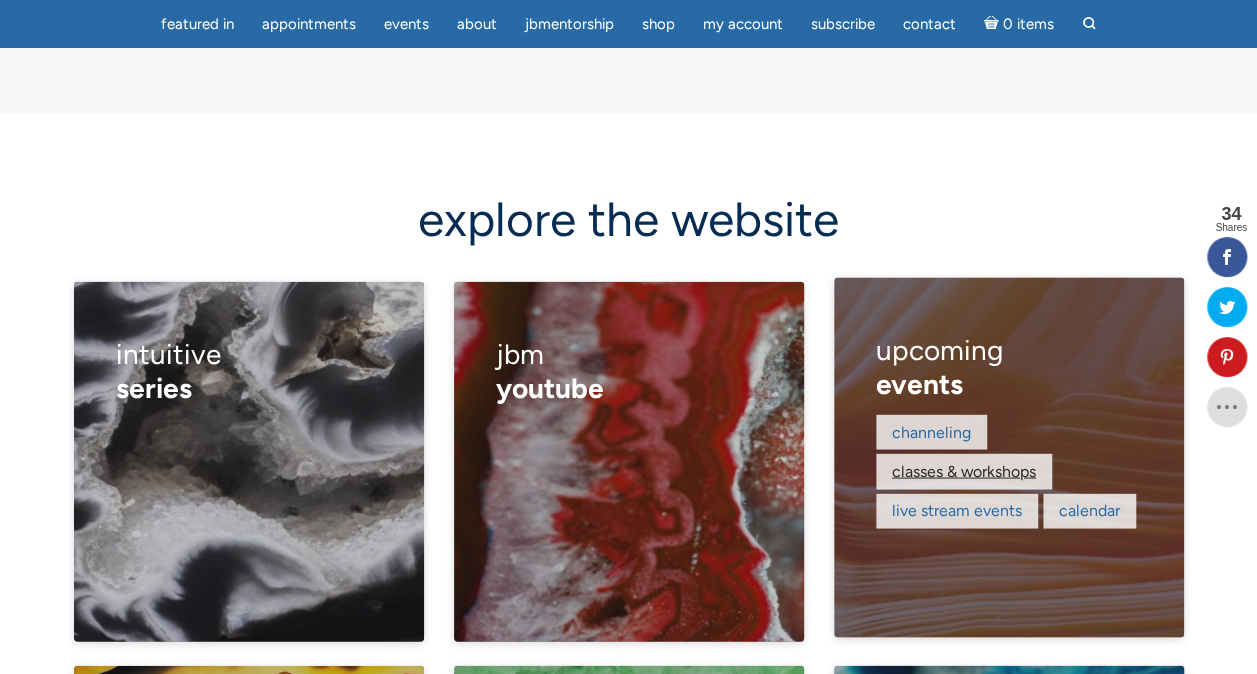 click on "classes & workshops" at bounding box center [964, 471] 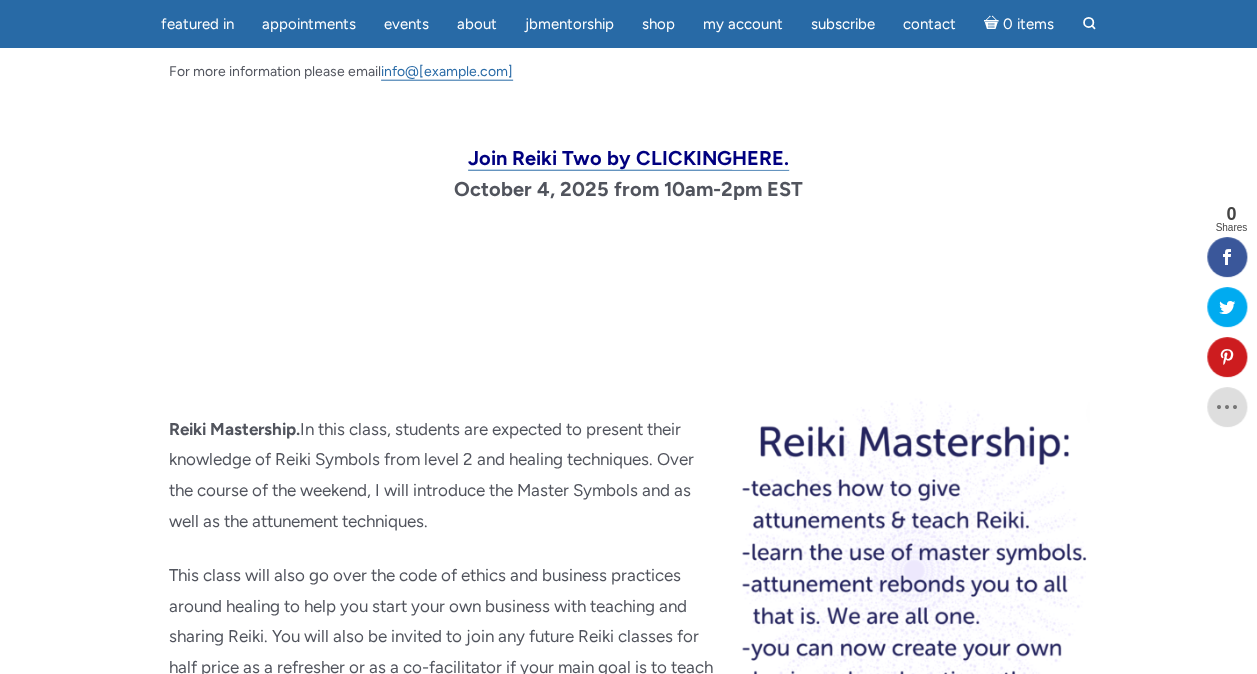scroll, scrollTop: 2586, scrollLeft: 0, axis: vertical 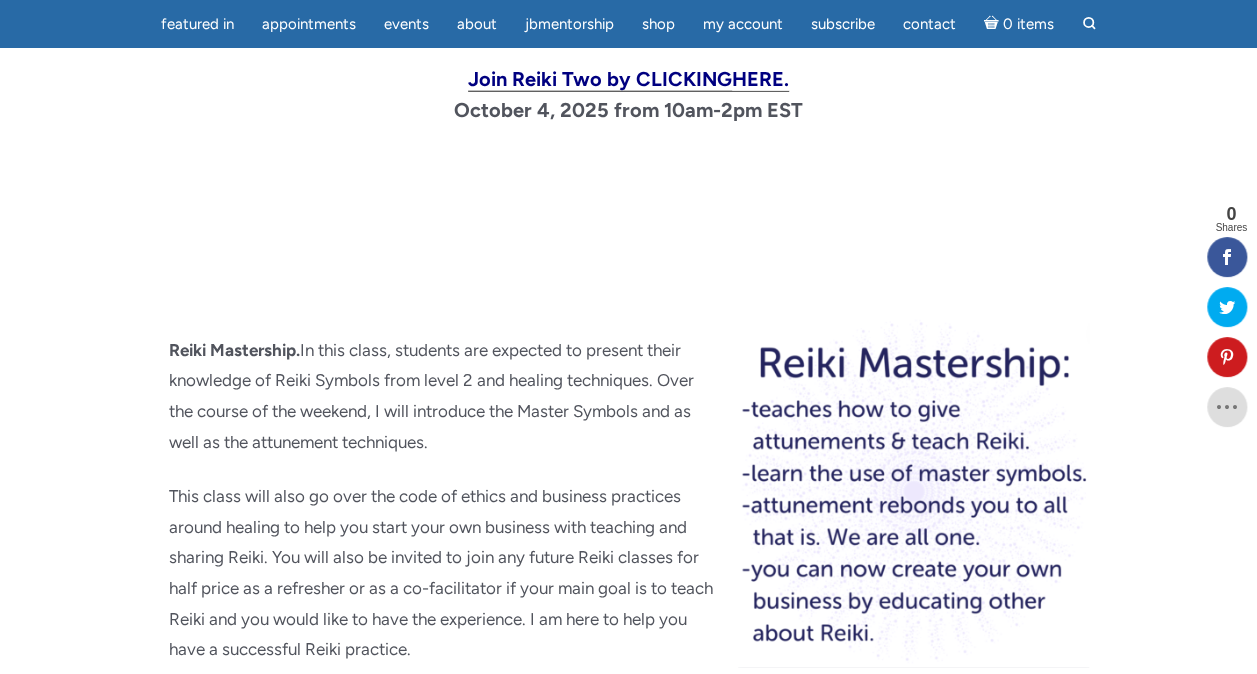 click on "Join Reiki Two by CLICKING  HERE." at bounding box center [628, 79] 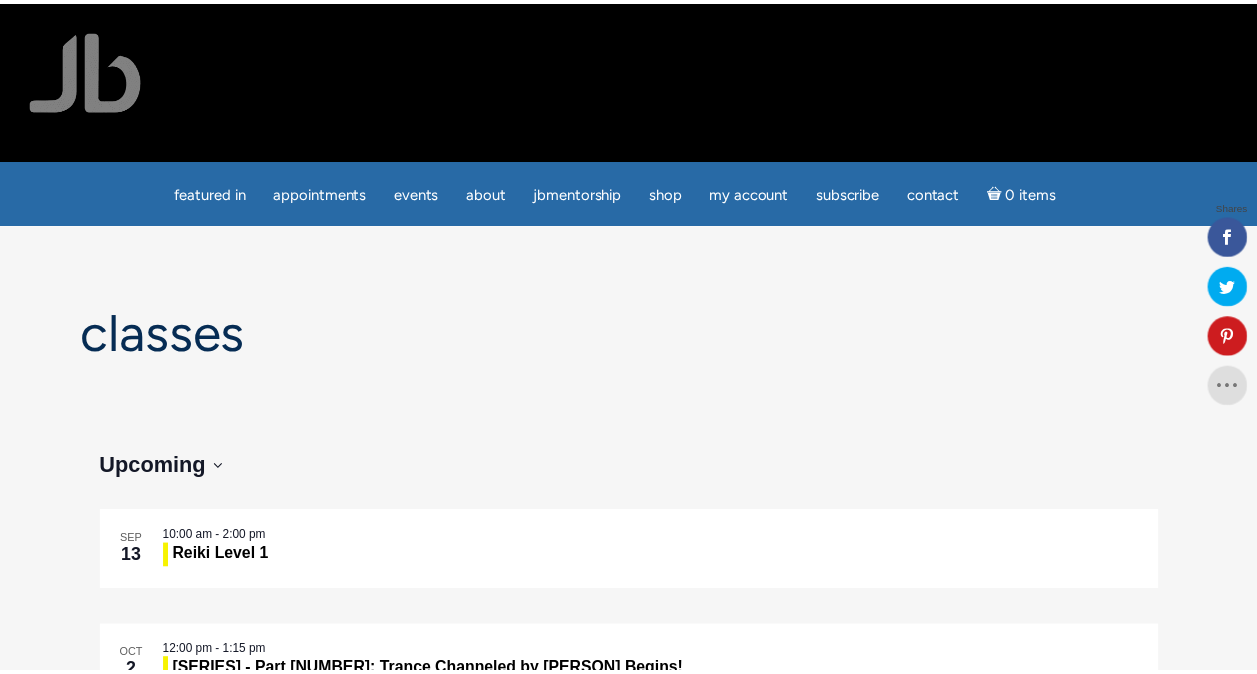 scroll, scrollTop: 0, scrollLeft: 0, axis: both 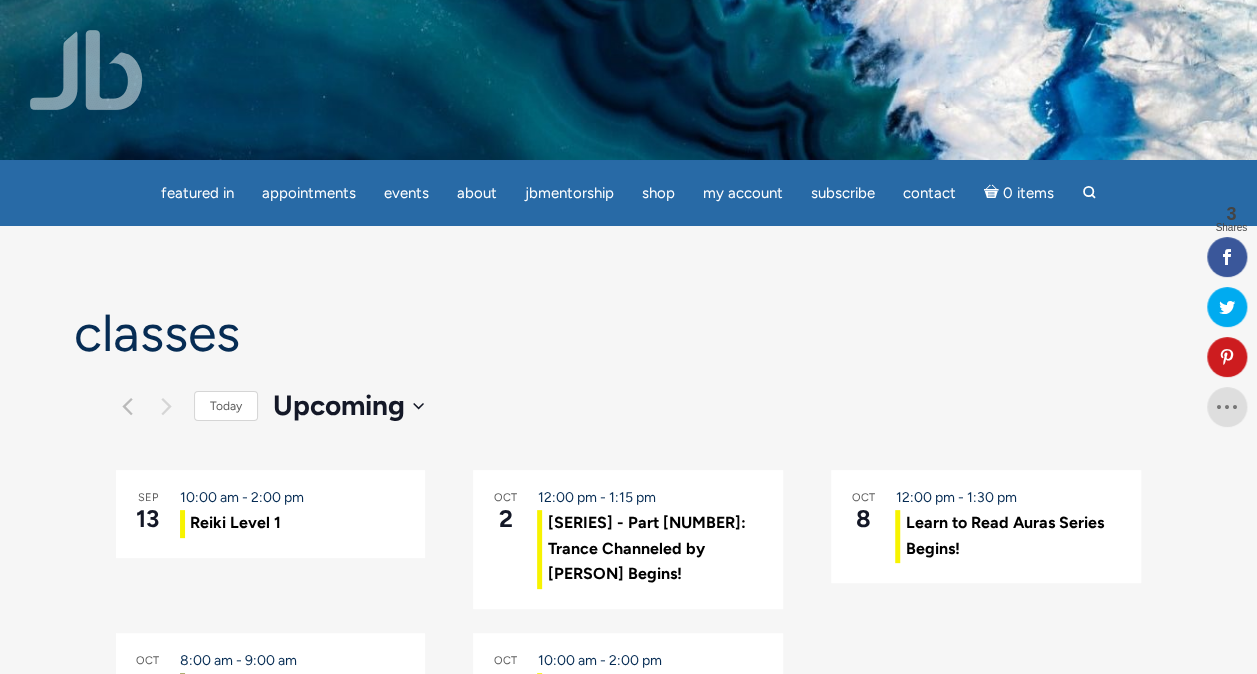 click on "Classes" at bounding box center (629, 333) 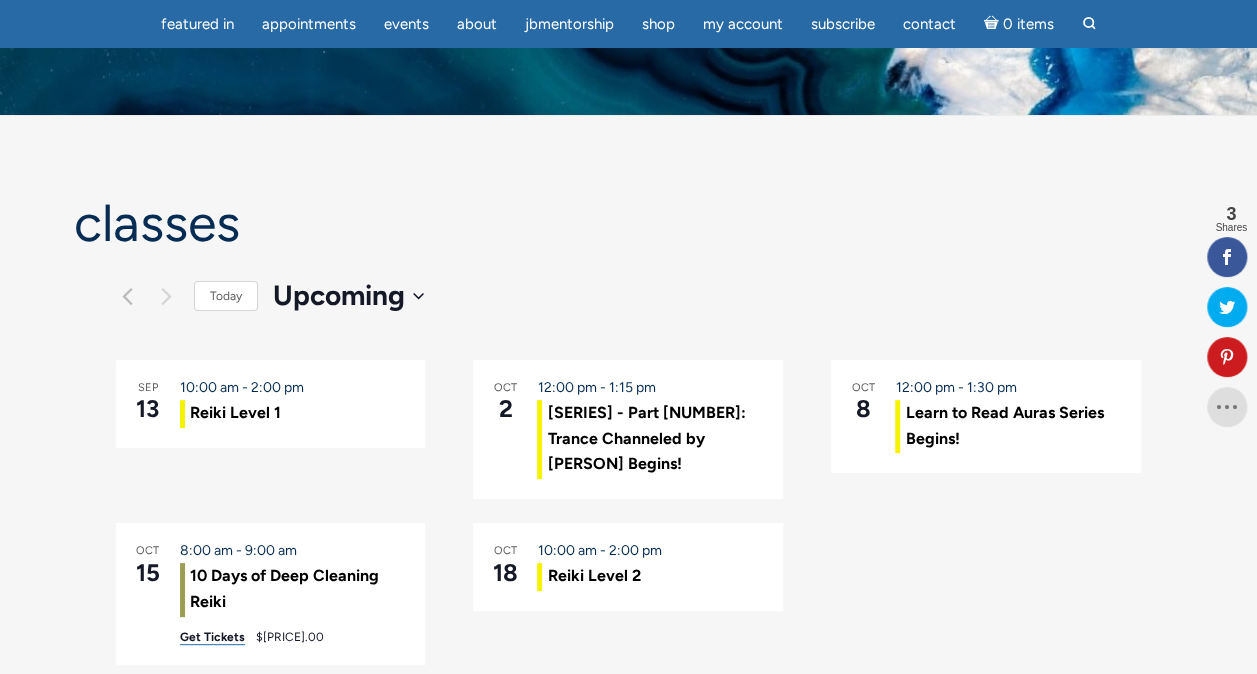 scroll, scrollTop: 40, scrollLeft: 0, axis: vertical 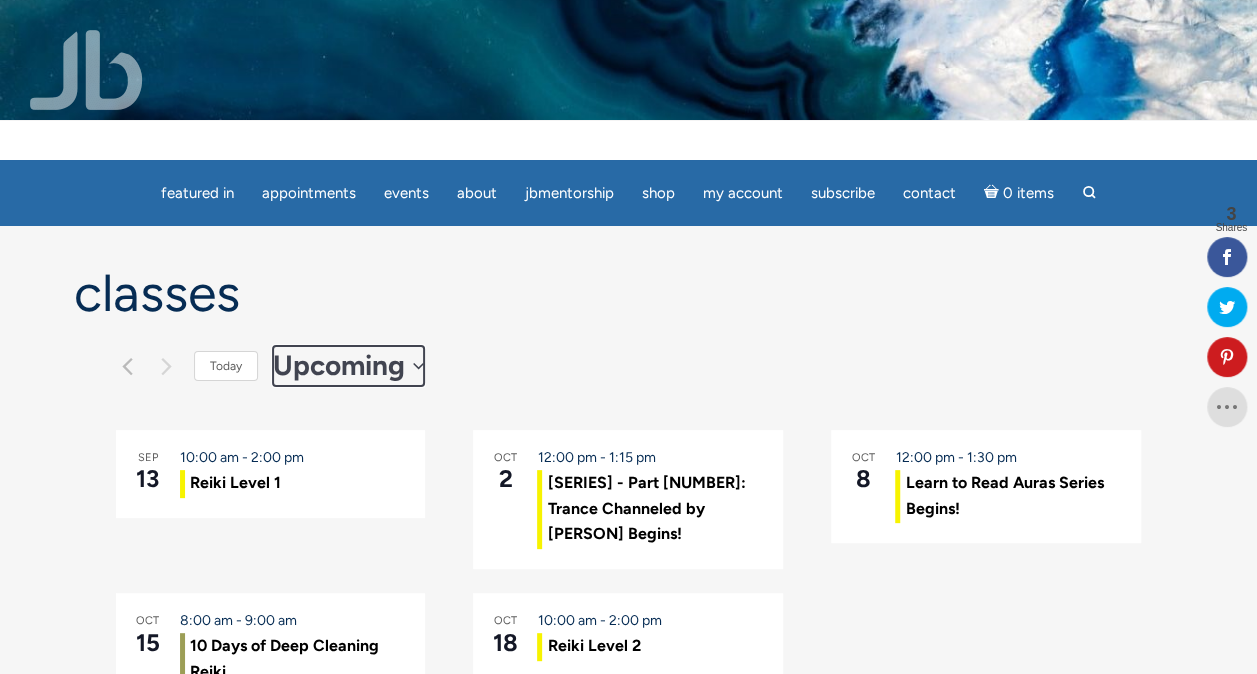 click on "Upcoming" at bounding box center (339, 366) 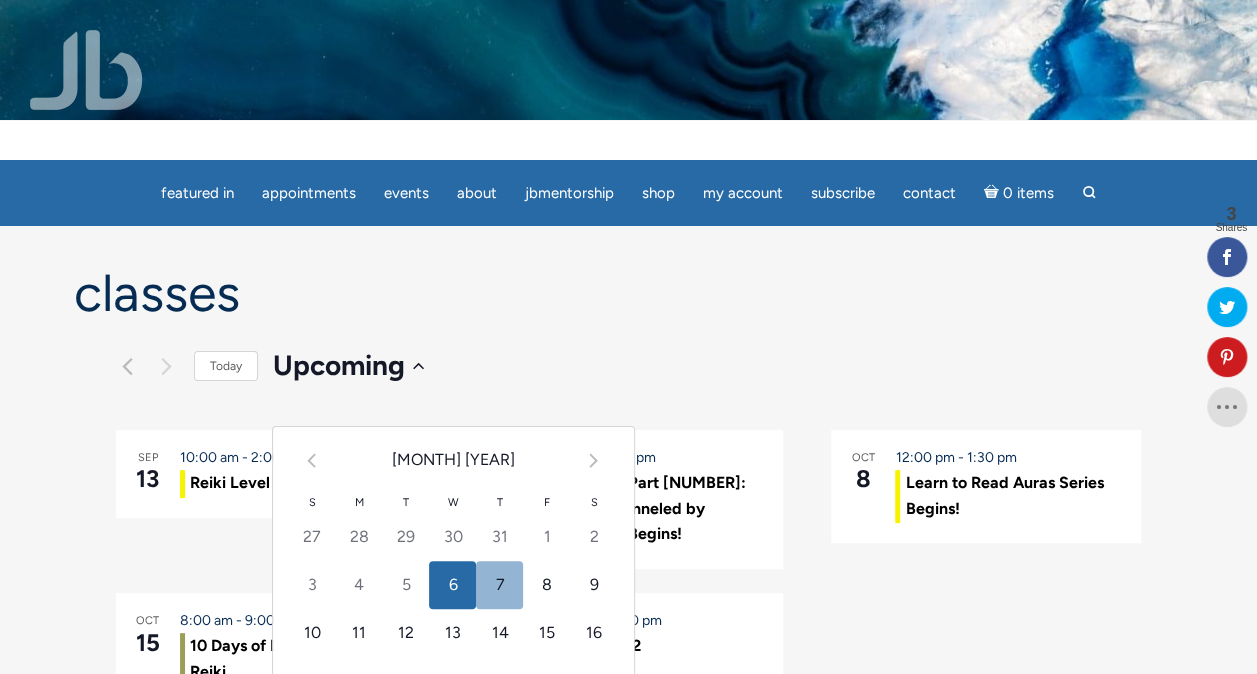 click on "7" at bounding box center [499, 585] 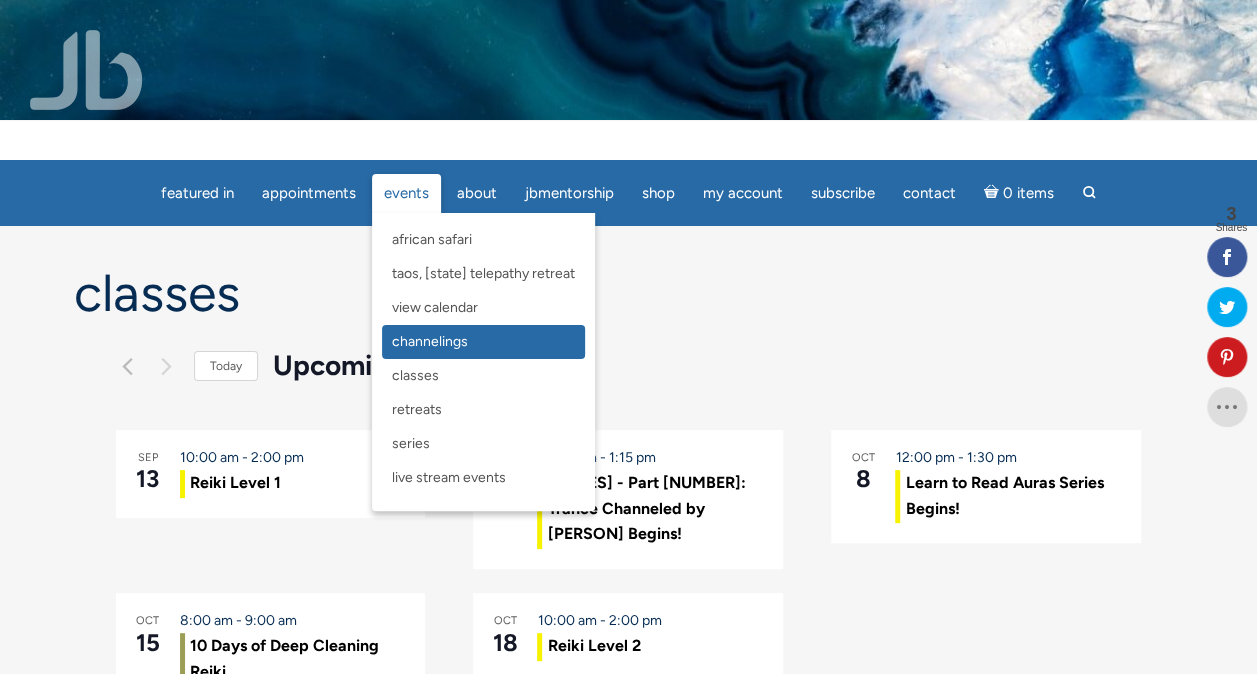 click on "Channelings" at bounding box center (430, 341) 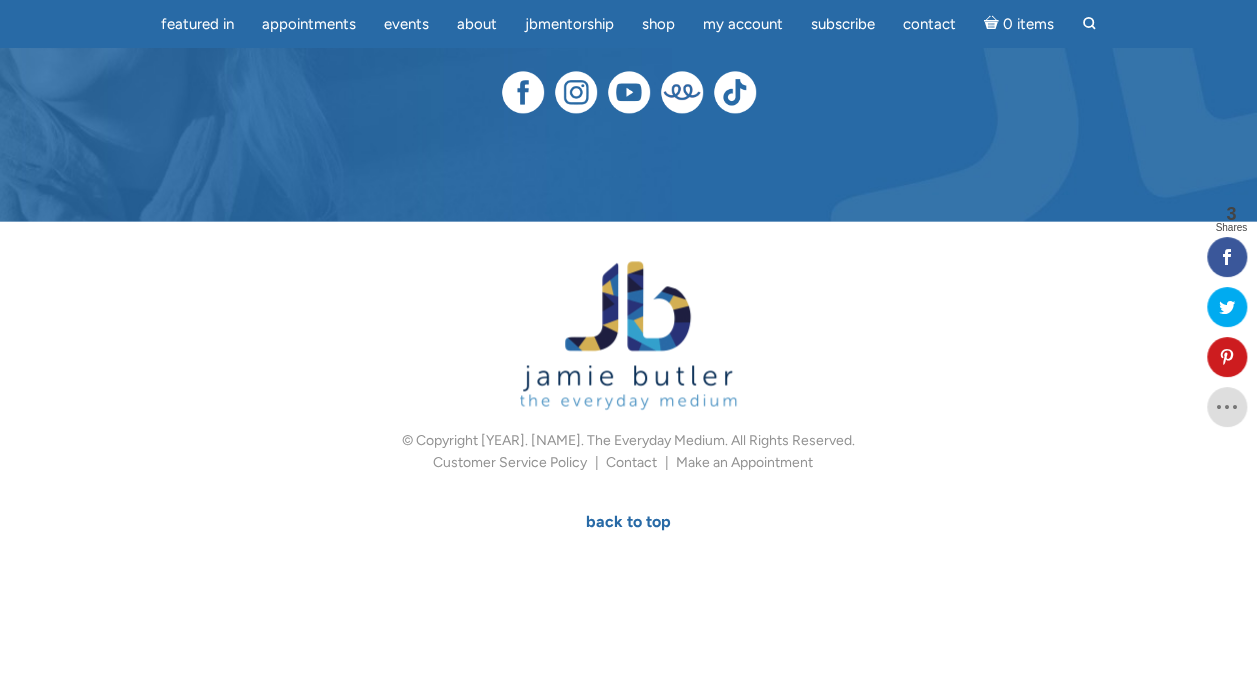 scroll, scrollTop: 1334, scrollLeft: 0, axis: vertical 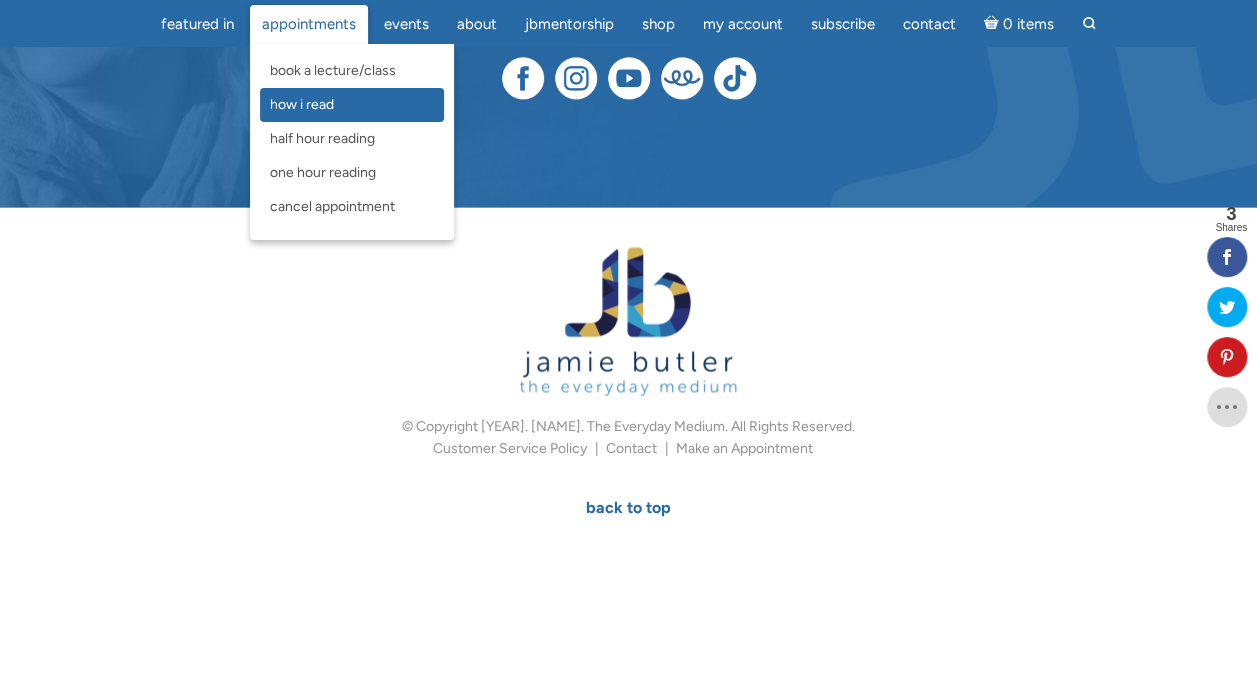 click on "How I Read" at bounding box center [302, 104] 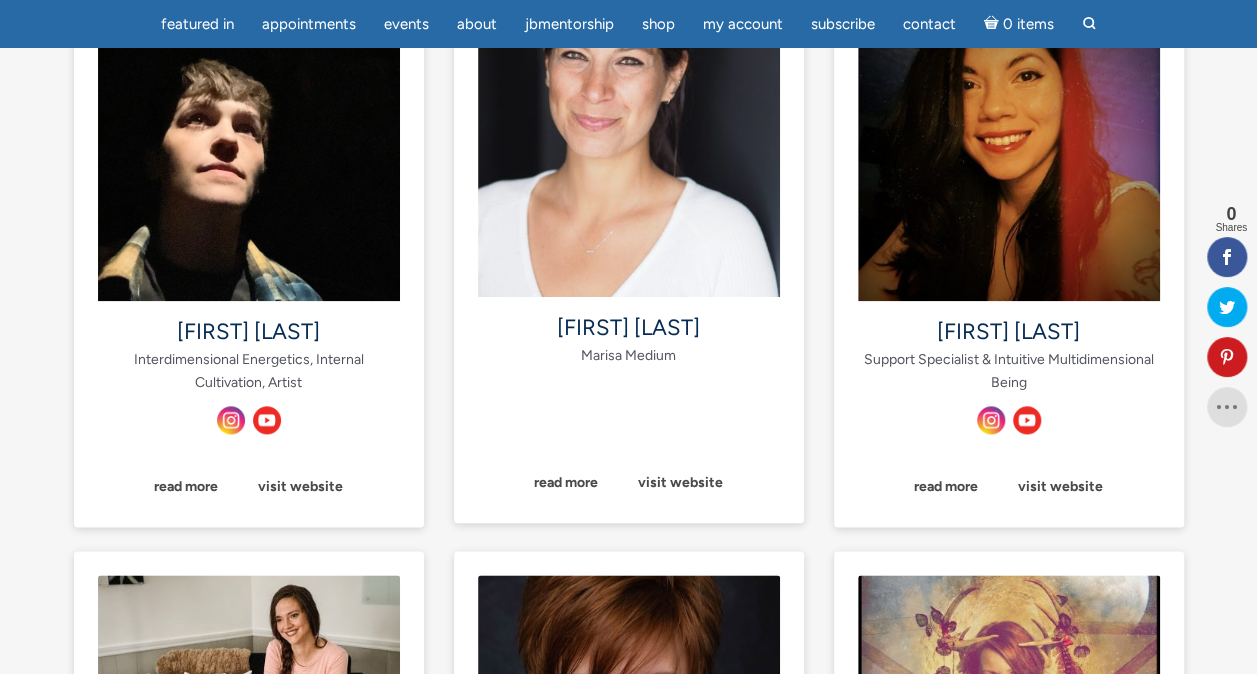 scroll, scrollTop: 989, scrollLeft: 0, axis: vertical 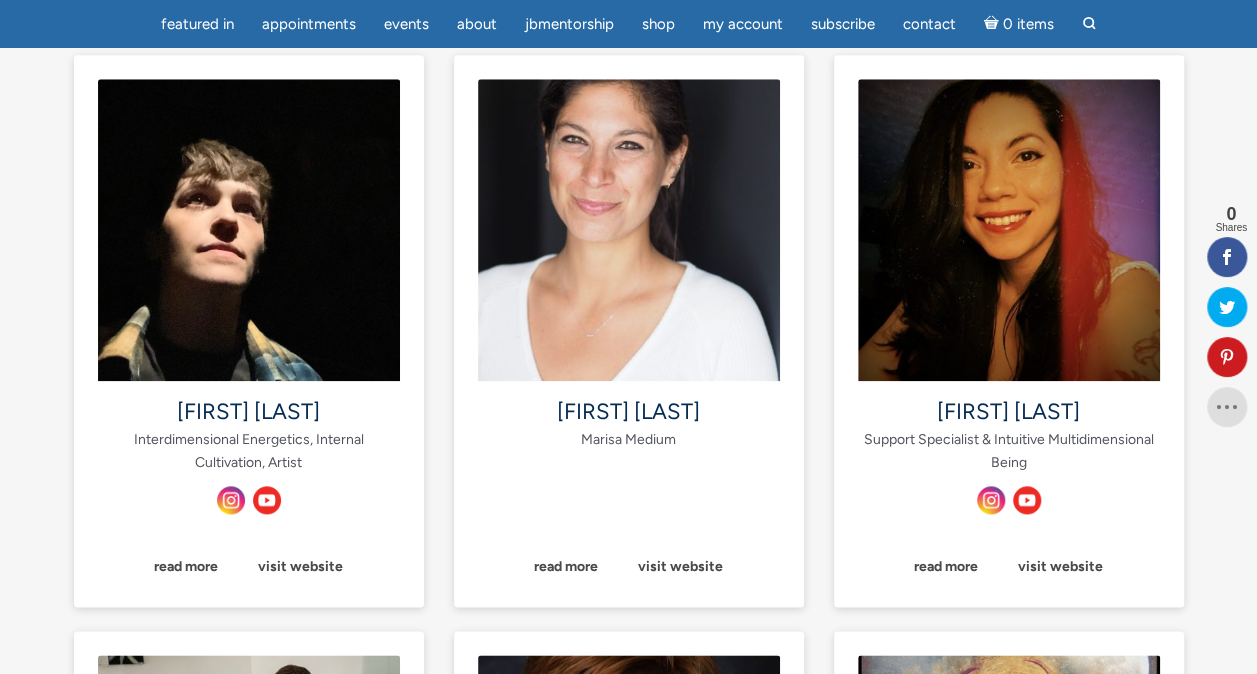 drag, startPoint x: 250, startPoint y: 410, endPoint x: 8, endPoint y: 478, distance: 251.37224 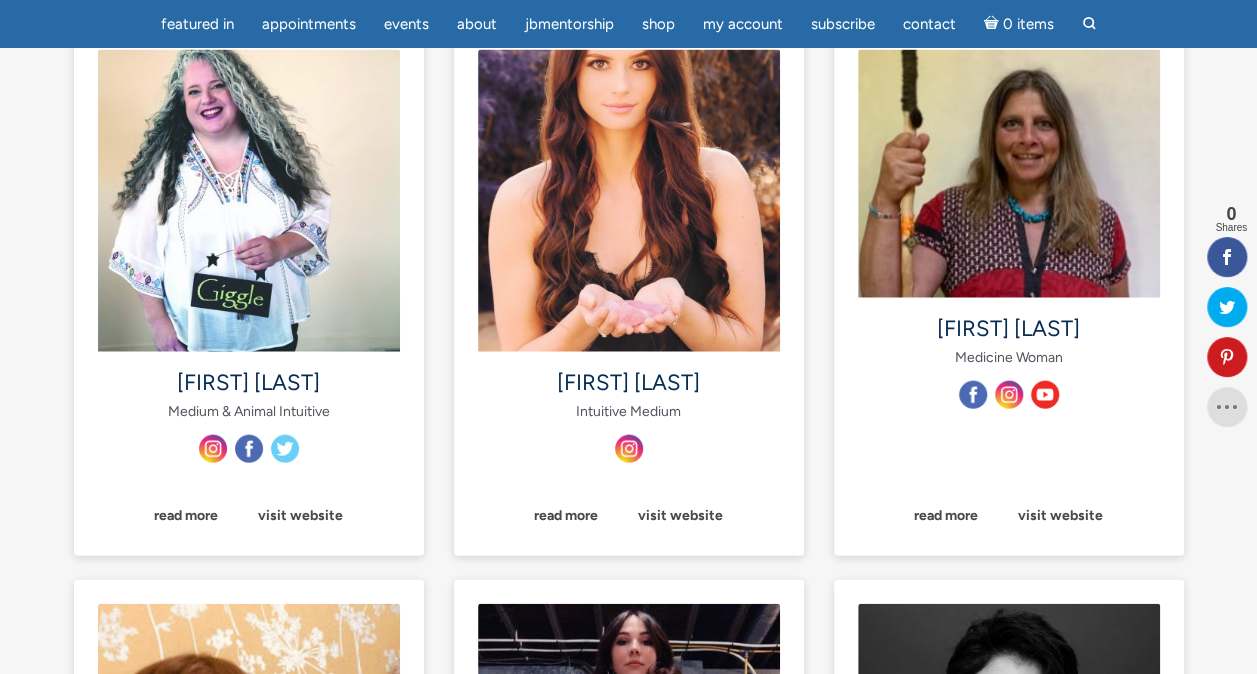 scroll, scrollTop: 2189, scrollLeft: 0, axis: vertical 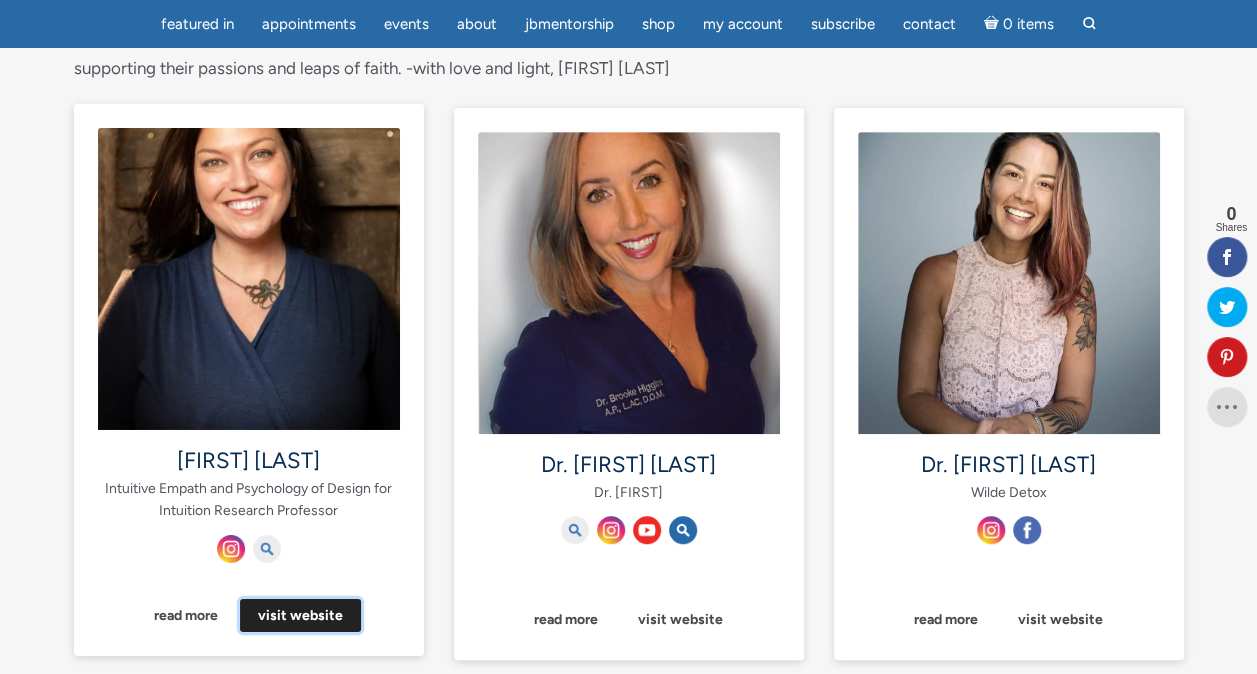 click on "visit website" at bounding box center [300, 615] 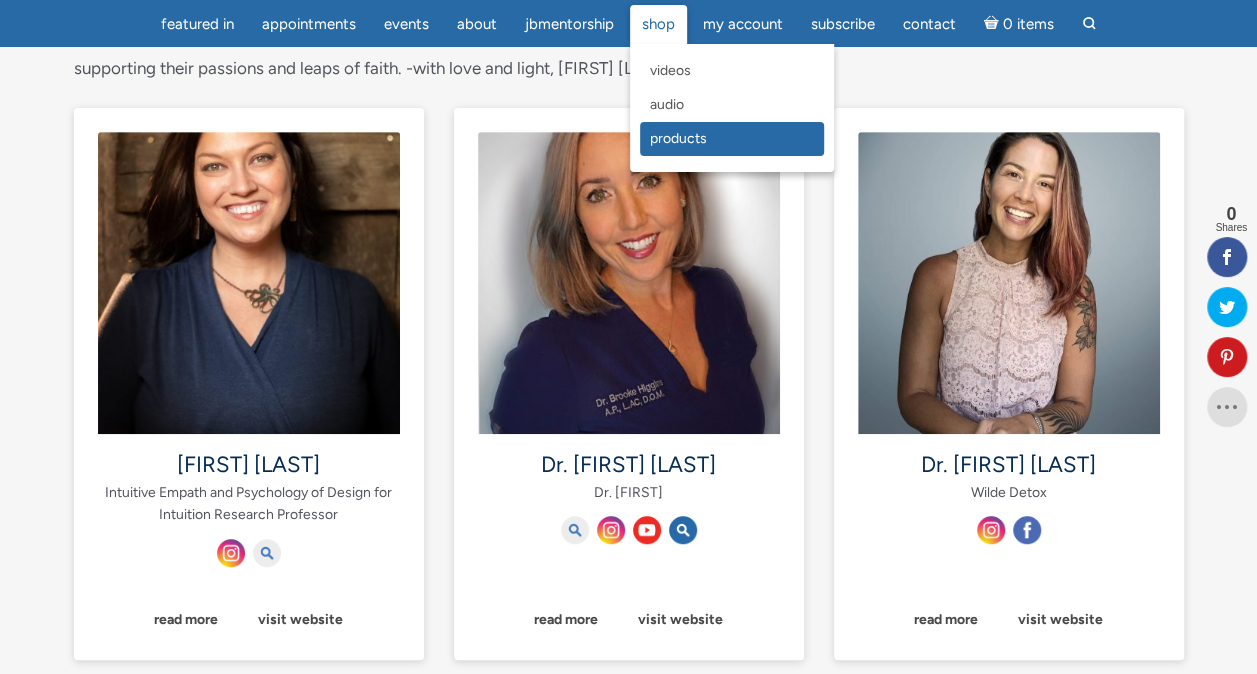 click on "Products" at bounding box center [678, 138] 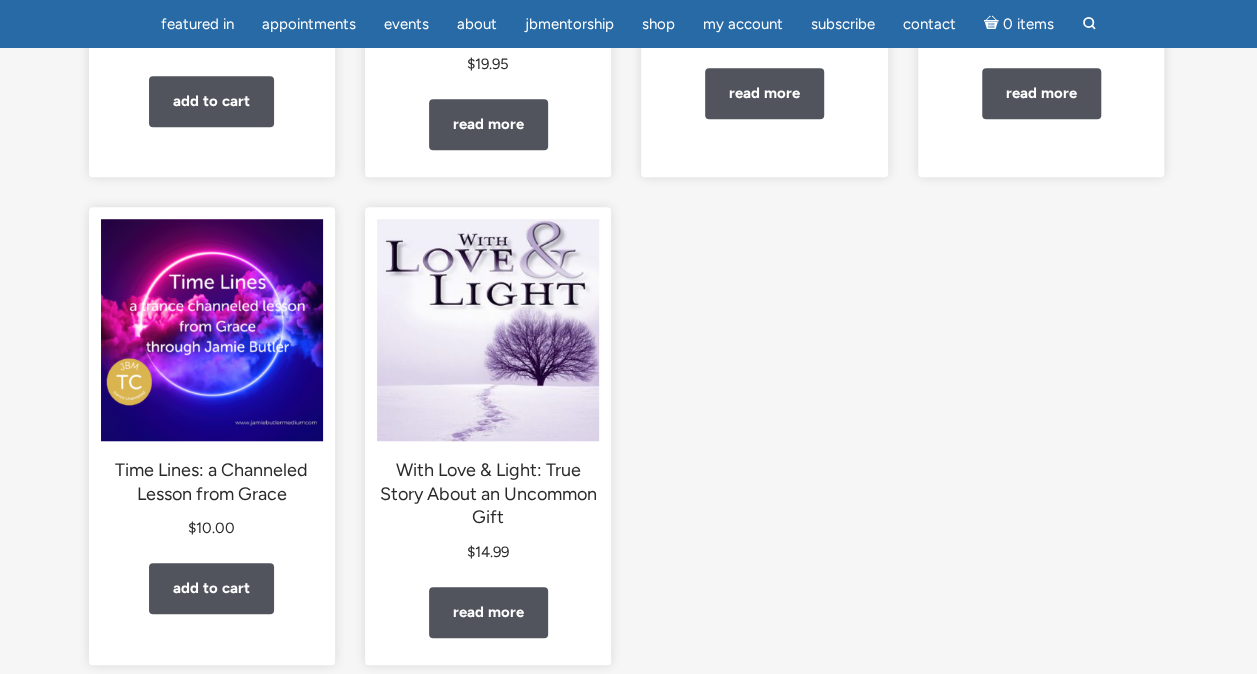 scroll, scrollTop: 1178, scrollLeft: 0, axis: vertical 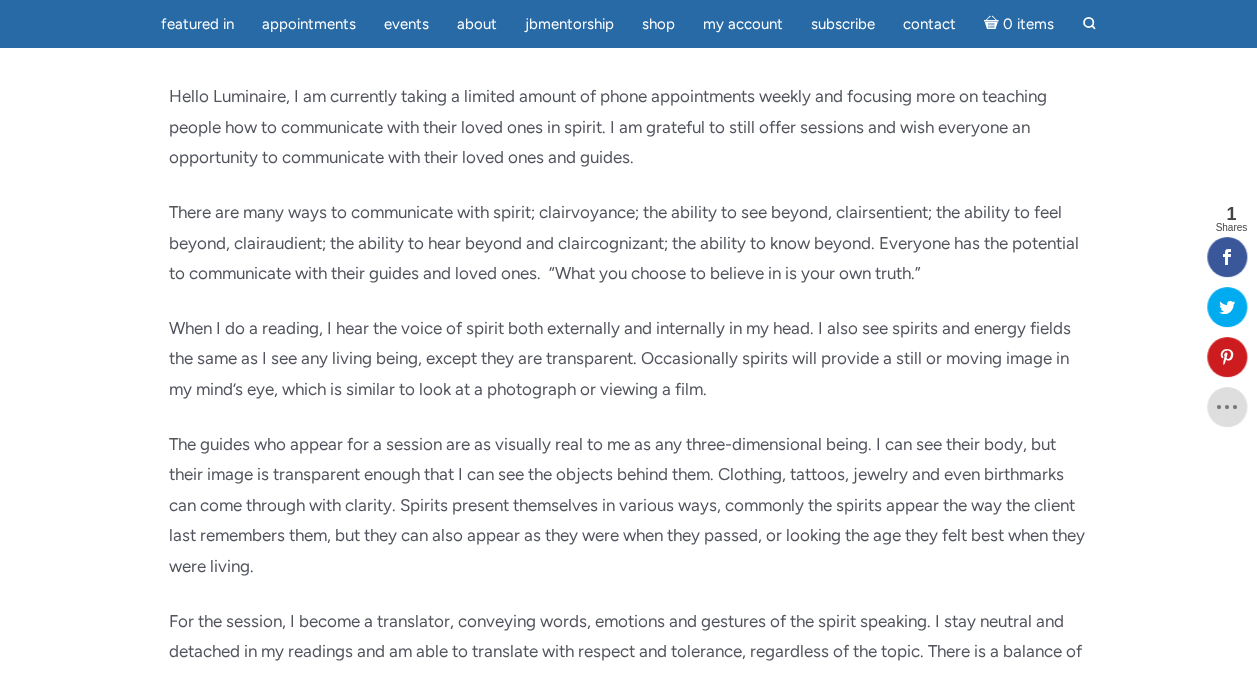 click on "Hello Luminaire, I am currently taking a limited amount of phone appointments weekly and focusing more on teaching people how to communicate with their loved ones in spirit. I am grateful to still offer sessions and wish everyone an opportunity to communicate with their loved ones and guides.
There are many ways to communicate with spirit; clairvoyance; the ability to see beyond, clairsentient; the ability to feel beyond, clairaudient; the ability to hear beyond and claircognizant; the ability to know beyond. Everyone has the potential to communicate with their guides and loved ones.  “What you choose to believe in is your own truth.”
When I do a reading, I hear the voice of spirit both externally and internally in my head. I also see spirits and energy fields the same as I see any living being, except they are transparent. Occasionally spirits will provide a still or moving image in my mind’s eye, which is similar to look at a photograph or viewing a film." at bounding box center (629, 689) 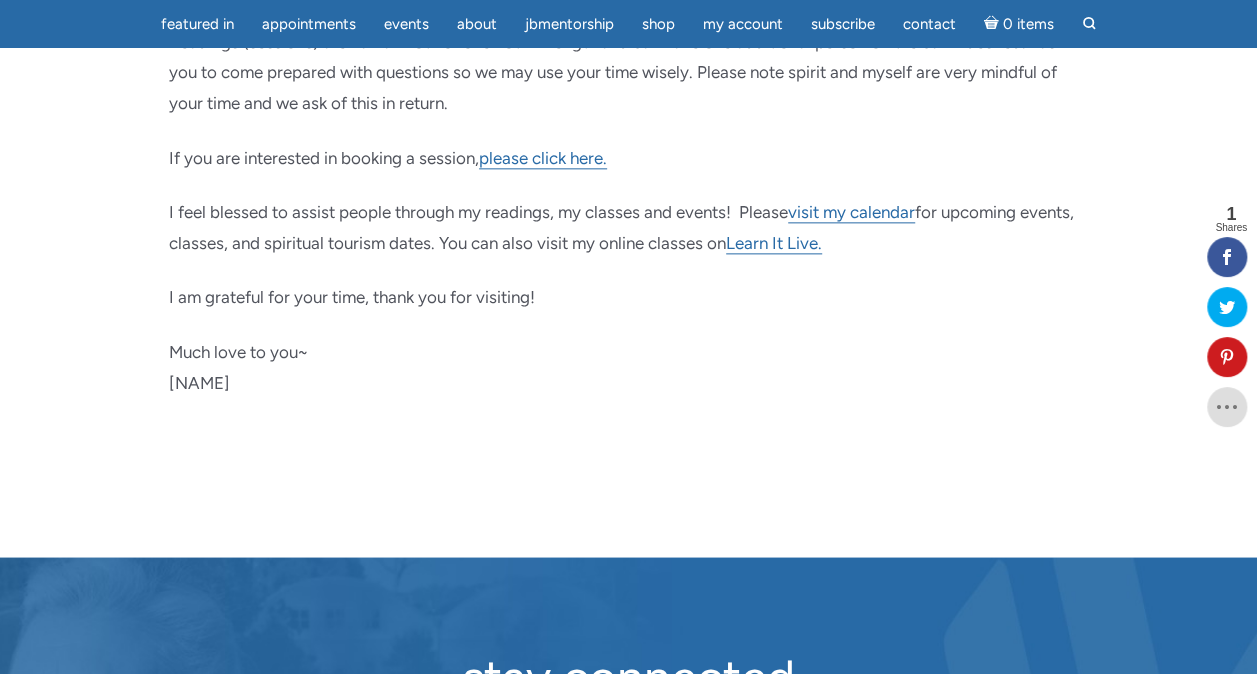 scroll, scrollTop: 1138, scrollLeft: 0, axis: vertical 